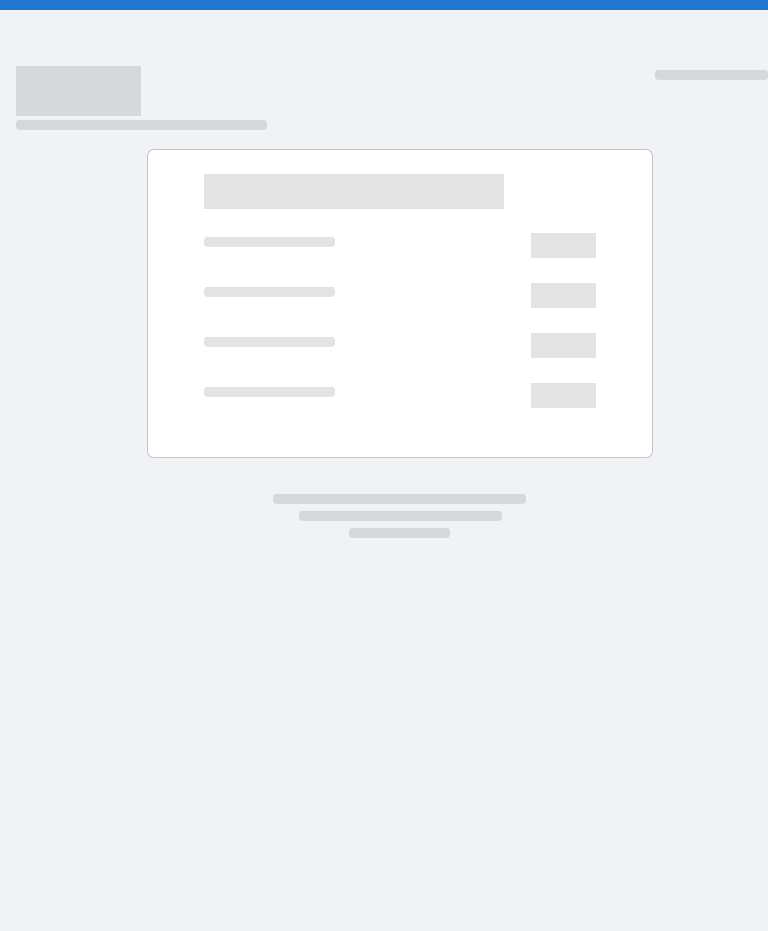 scroll, scrollTop: 0, scrollLeft: 0, axis: both 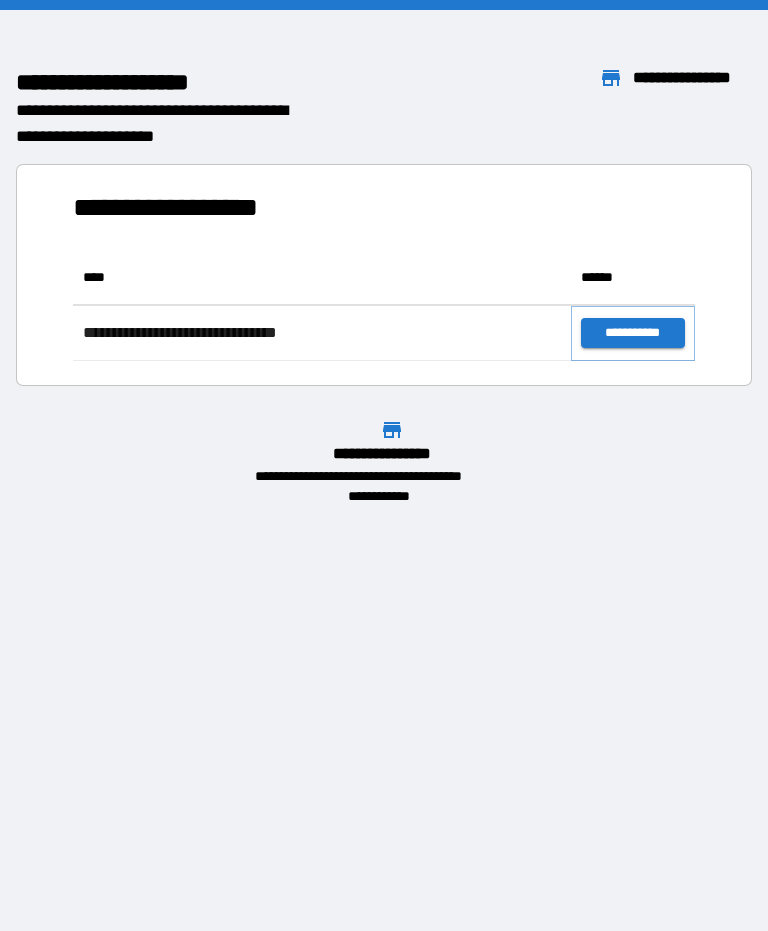 click on "**********" at bounding box center [633, 333] 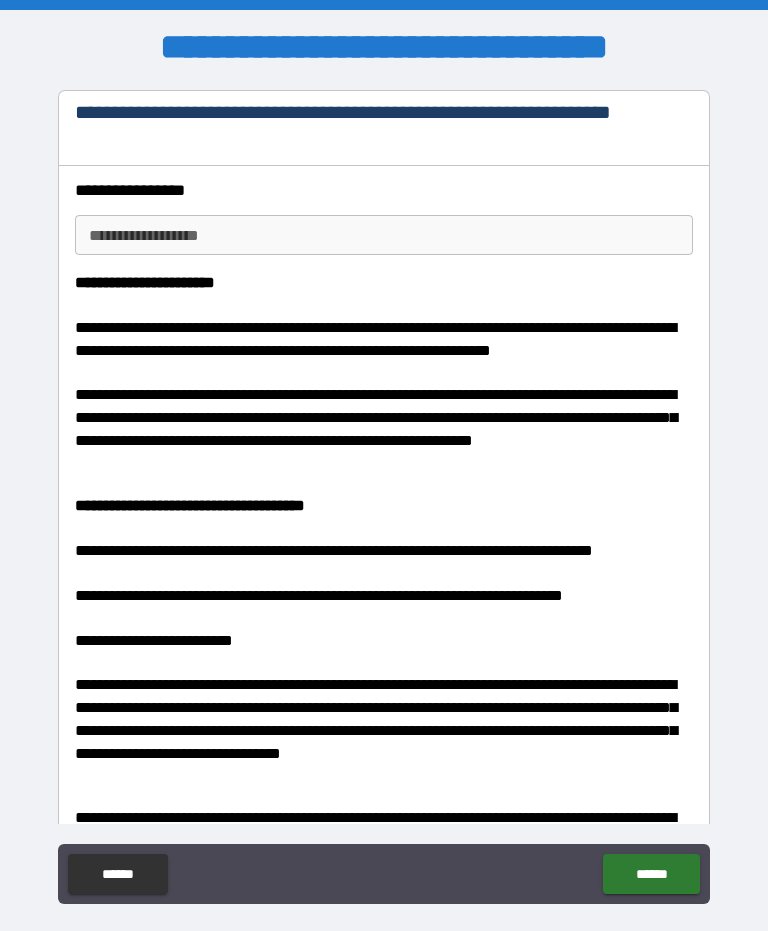 click on "**********" at bounding box center (384, 235) 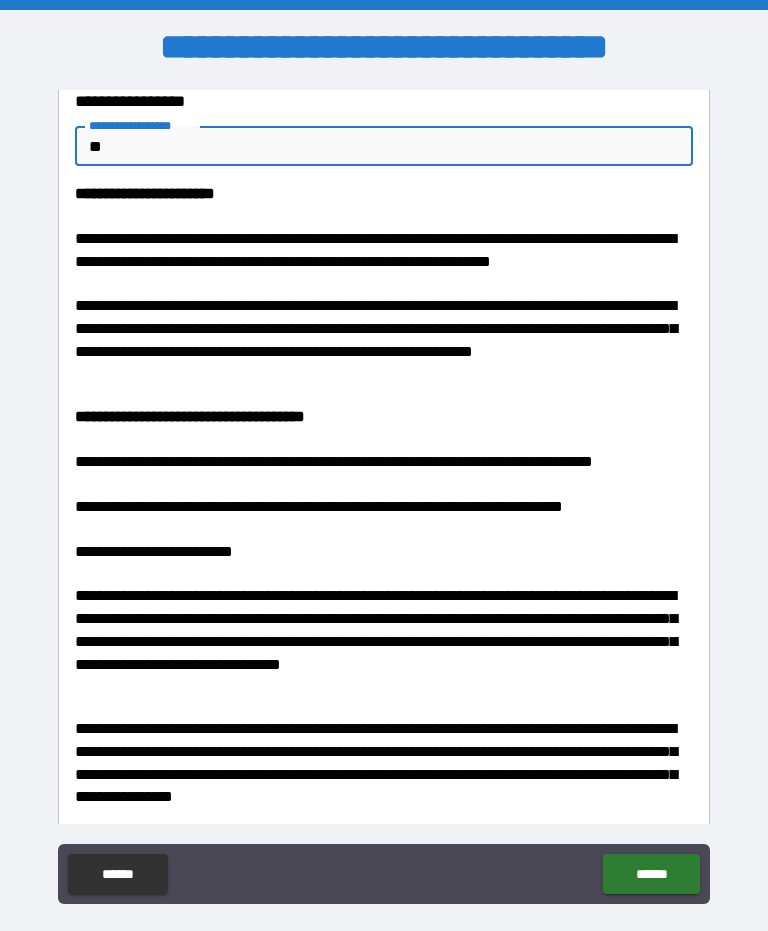 scroll, scrollTop: 92, scrollLeft: 0, axis: vertical 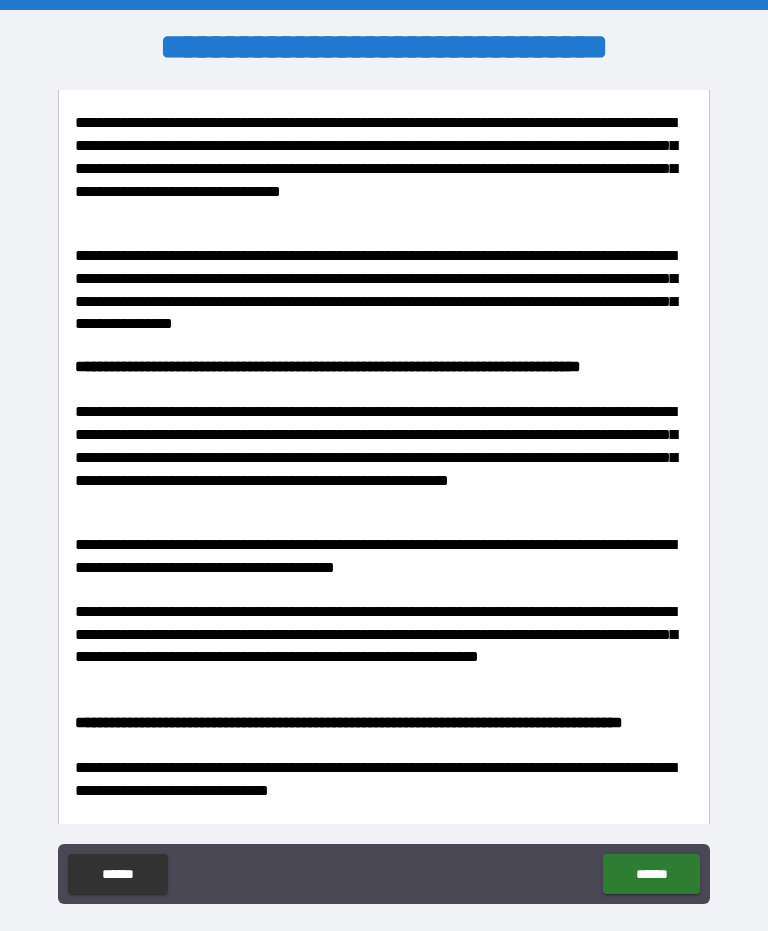 type on "**" 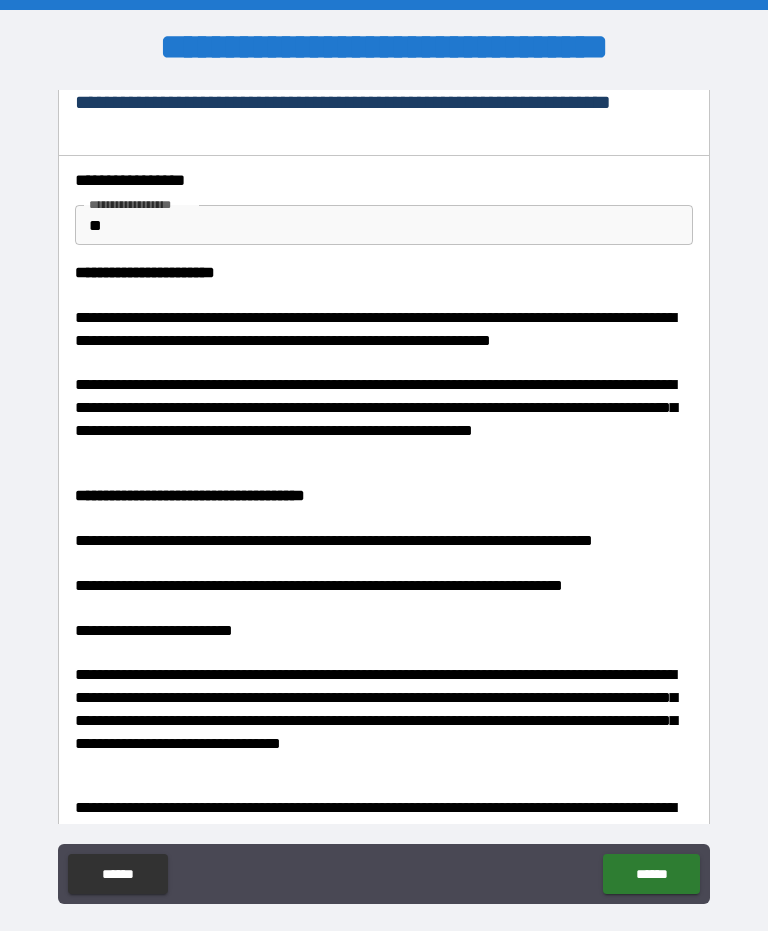 scroll, scrollTop: 0, scrollLeft: 0, axis: both 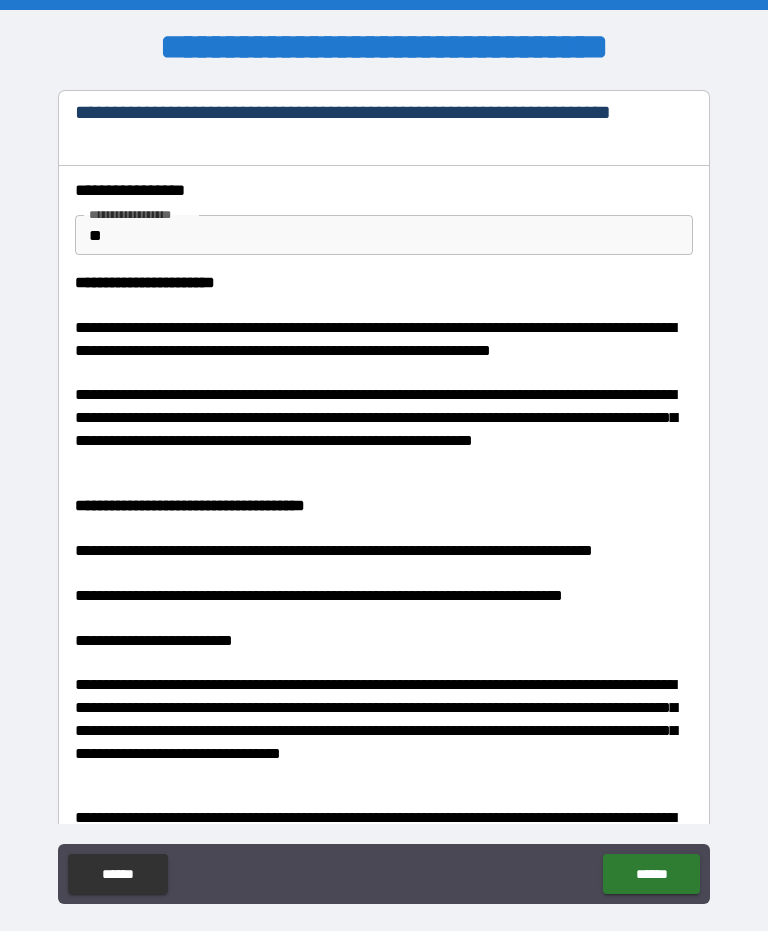 click on "******" at bounding box center [651, 874] 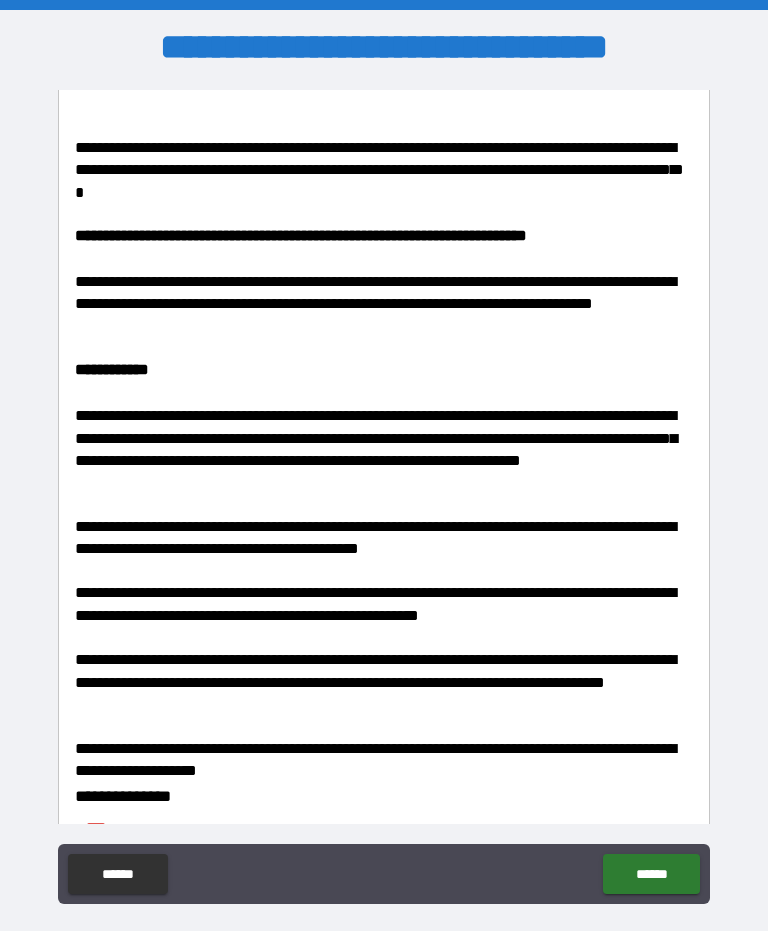 scroll, scrollTop: 2310, scrollLeft: 0, axis: vertical 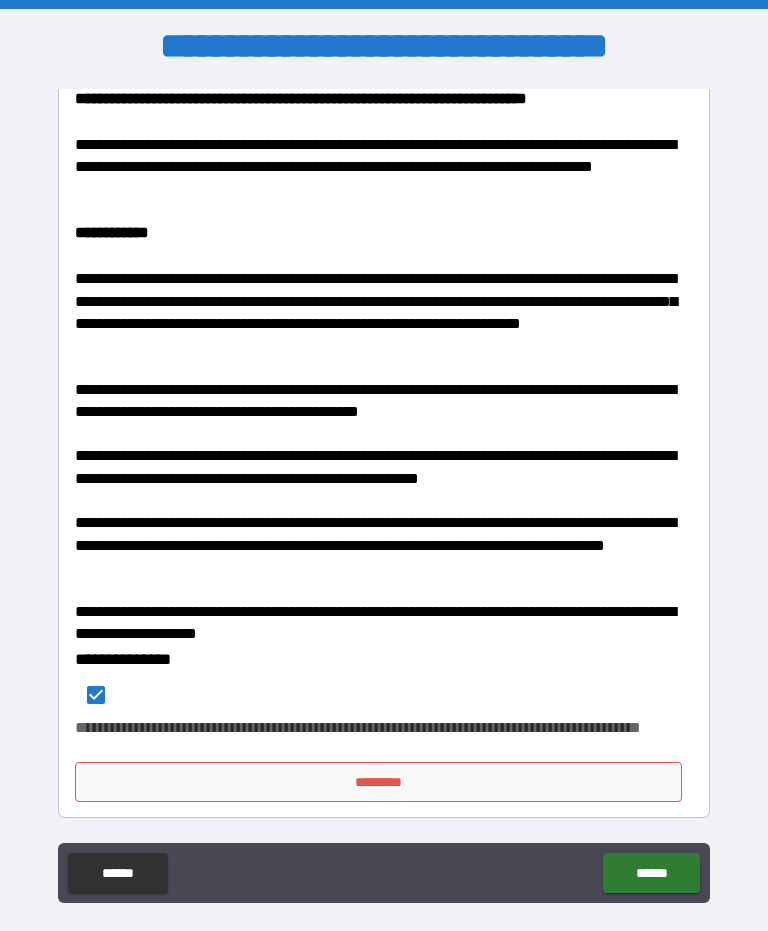 click on "*********" at bounding box center [378, 782] 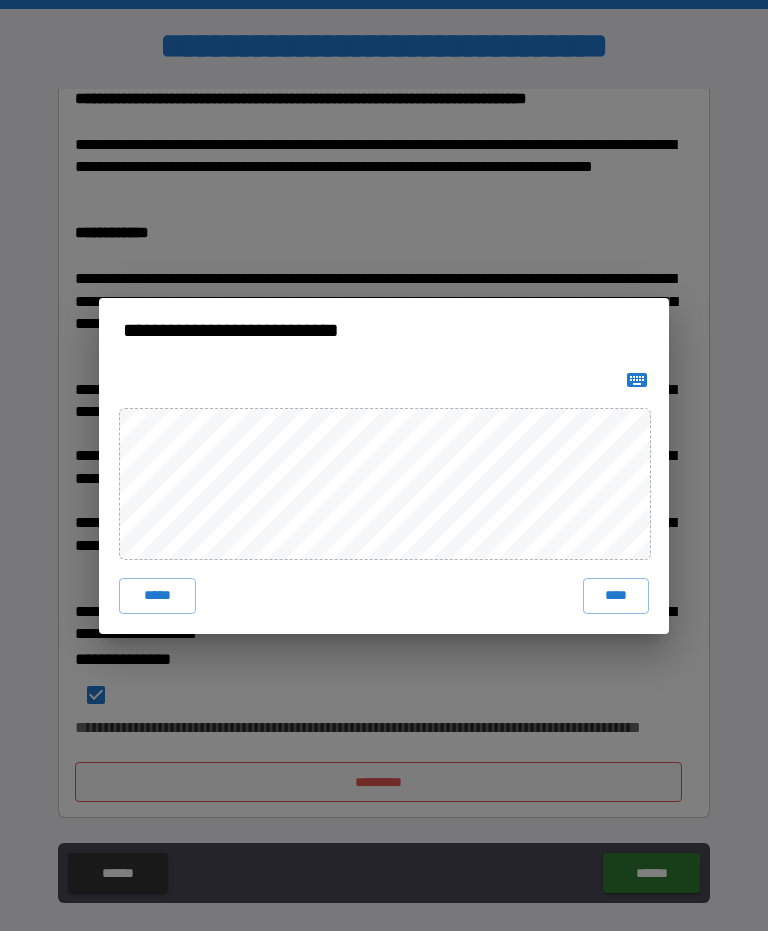 click on "****" at bounding box center (616, 596) 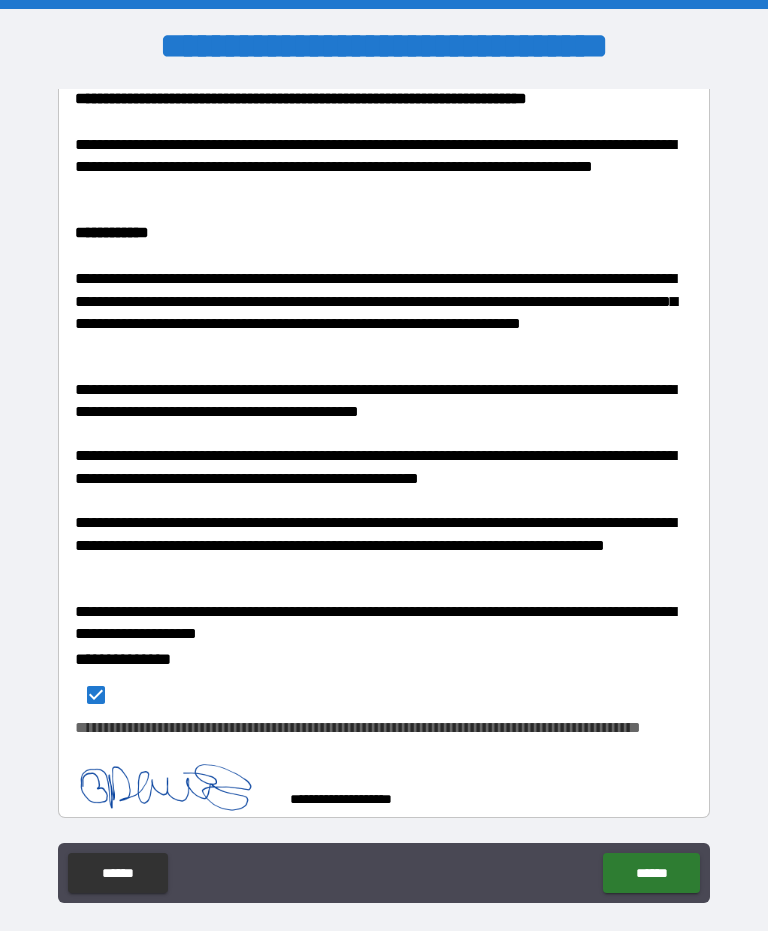 click on "******" at bounding box center (651, 873) 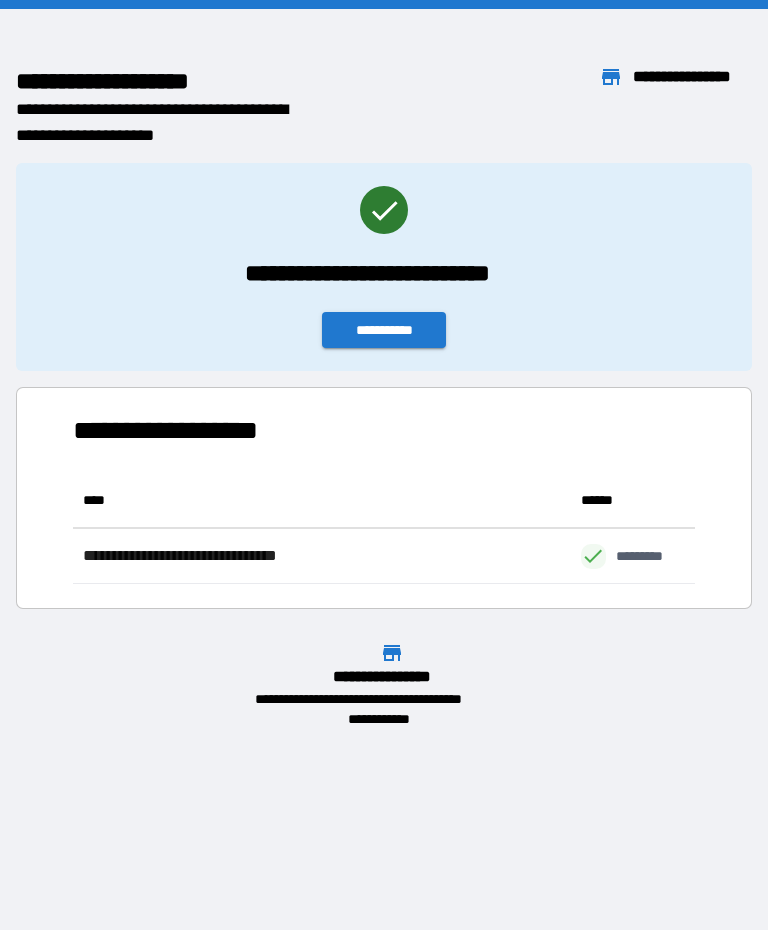scroll, scrollTop: 1, scrollLeft: 1, axis: both 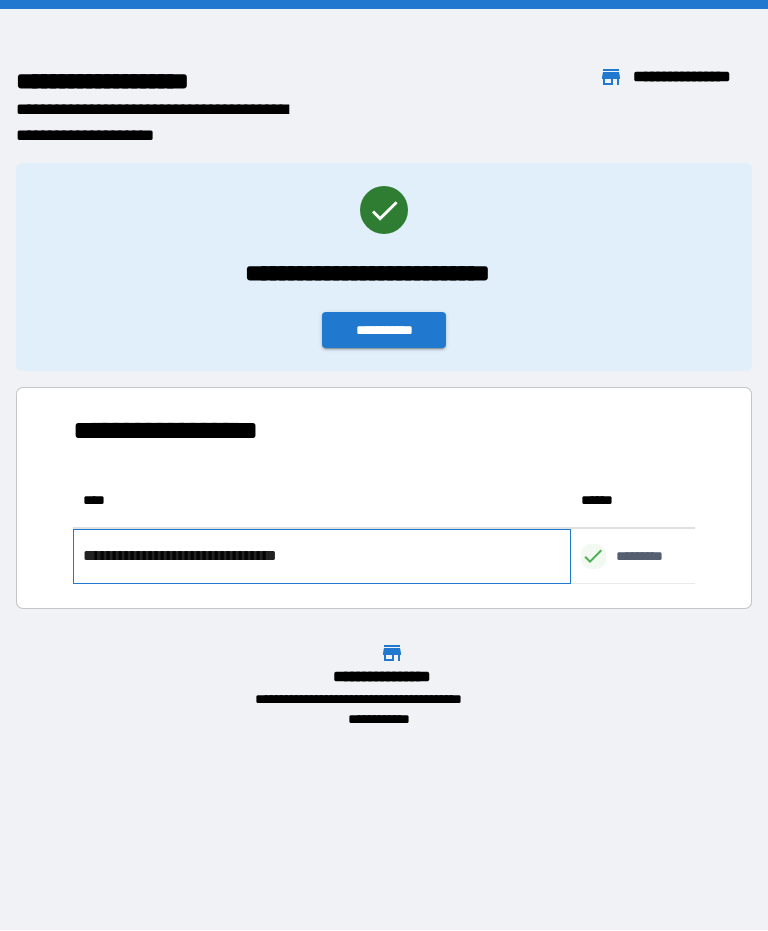 click on "**********" at bounding box center (209, 556) 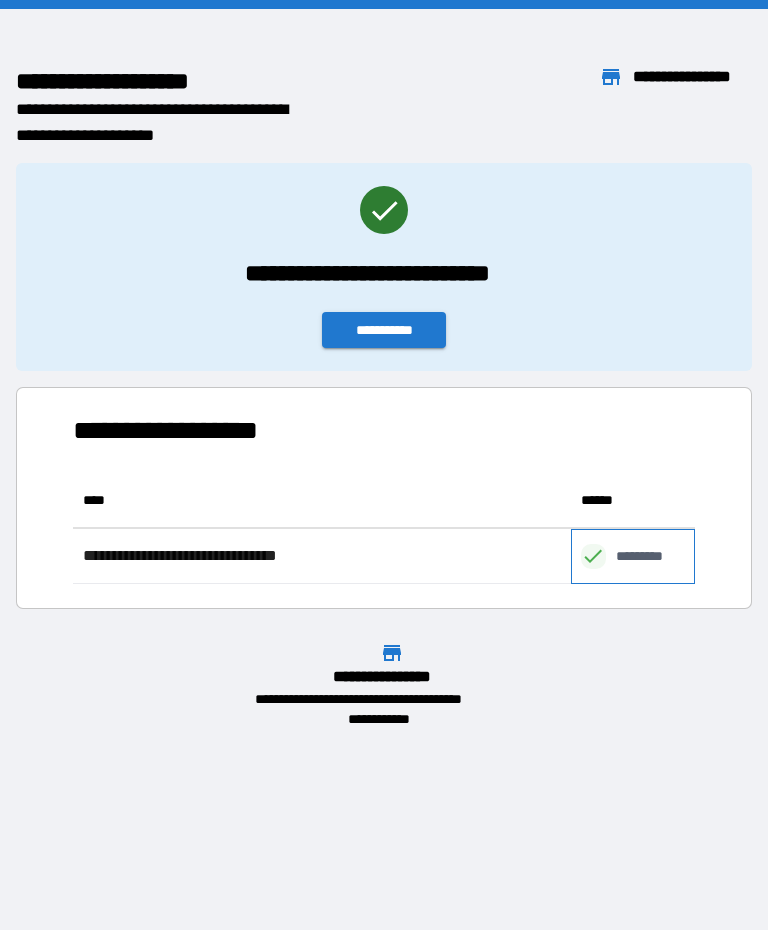 click on "*********" at bounding box center [650, 556] 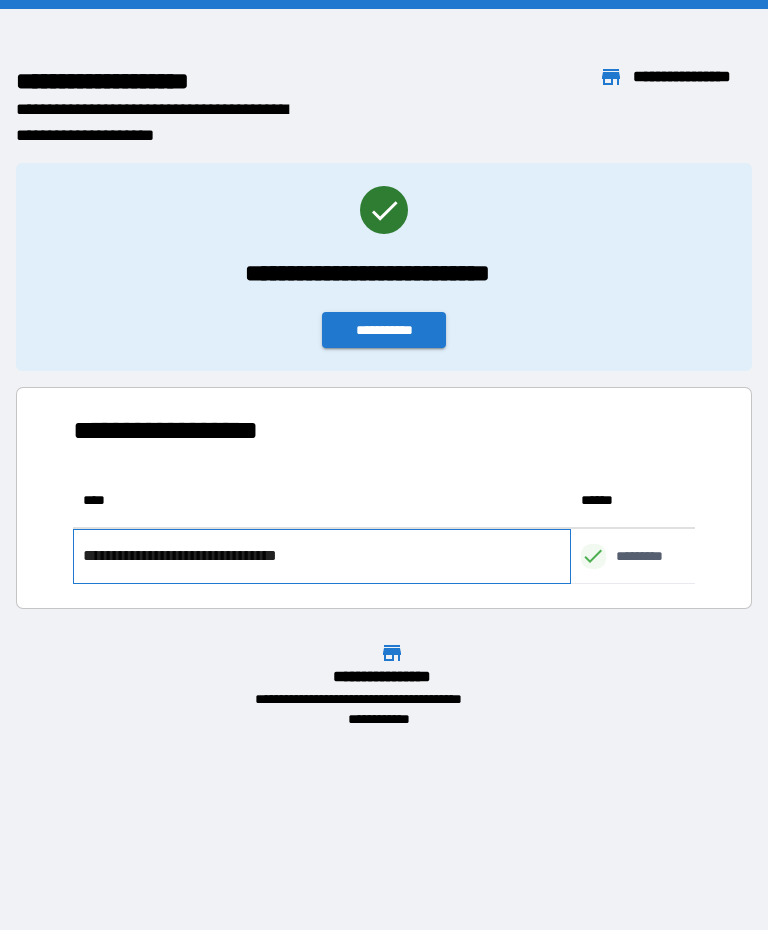 click on "**********" at bounding box center (209, 556) 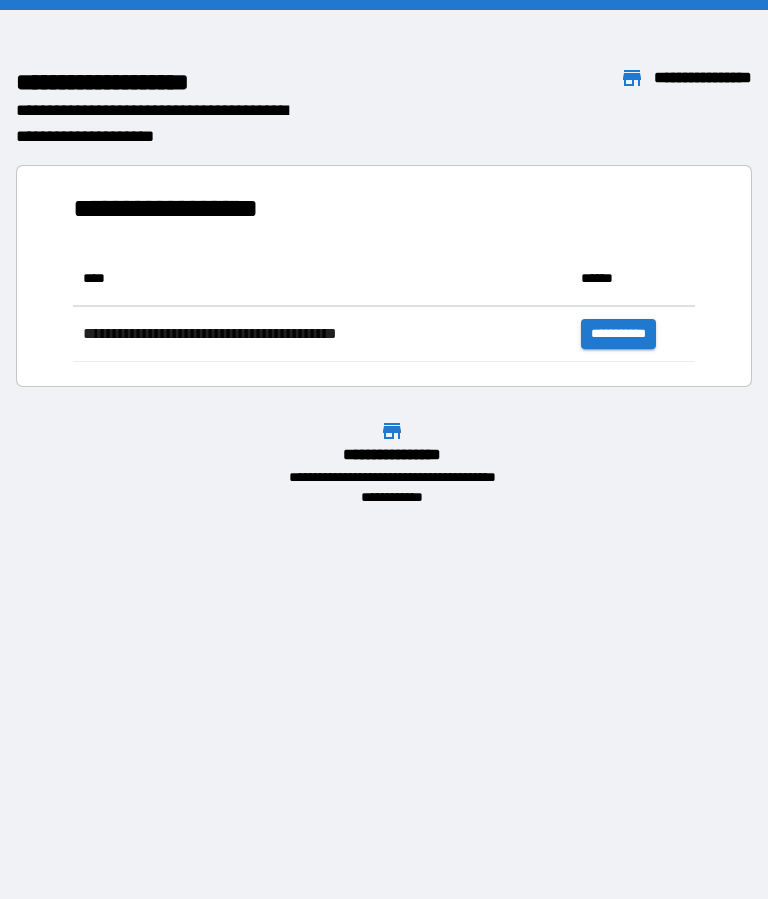 scroll, scrollTop: 0, scrollLeft: 0, axis: both 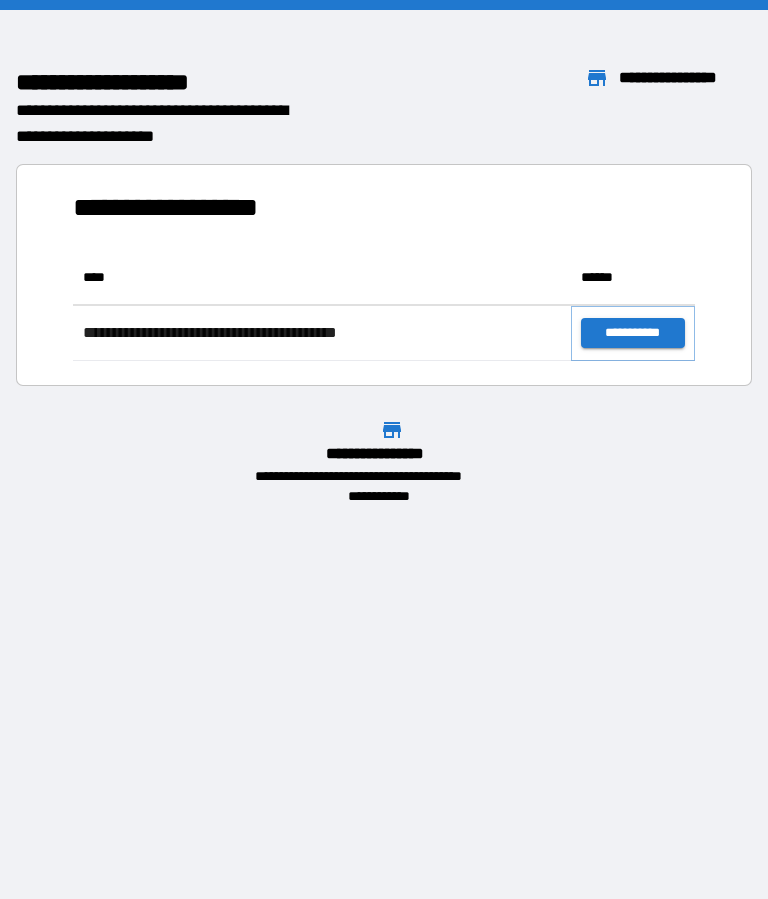 click on "**********" at bounding box center (633, 333) 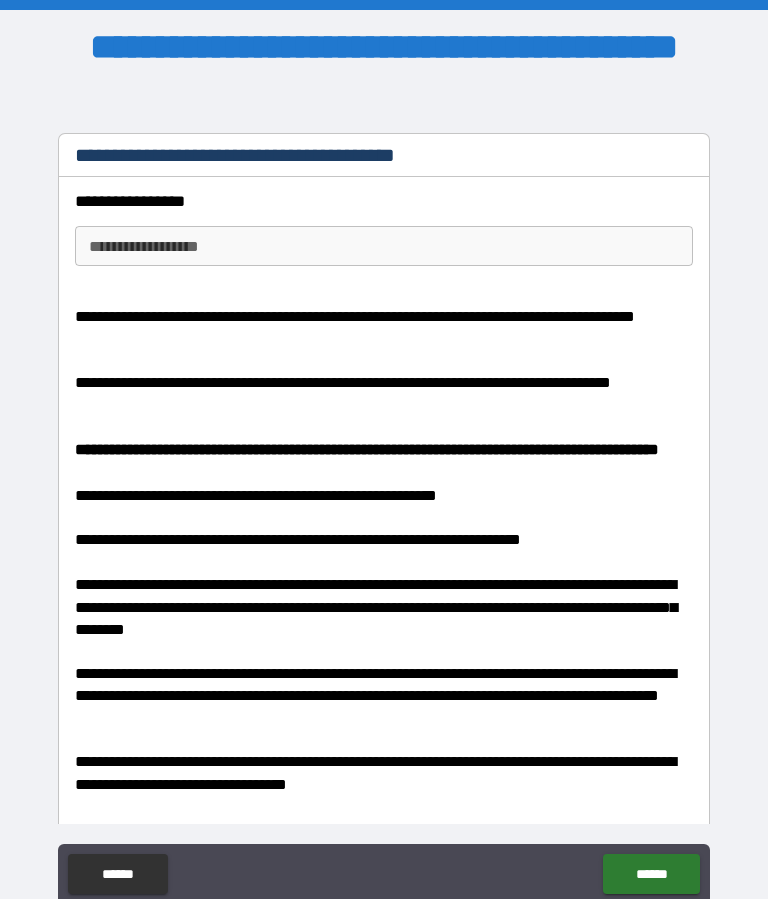 click on "**********" at bounding box center [384, 246] 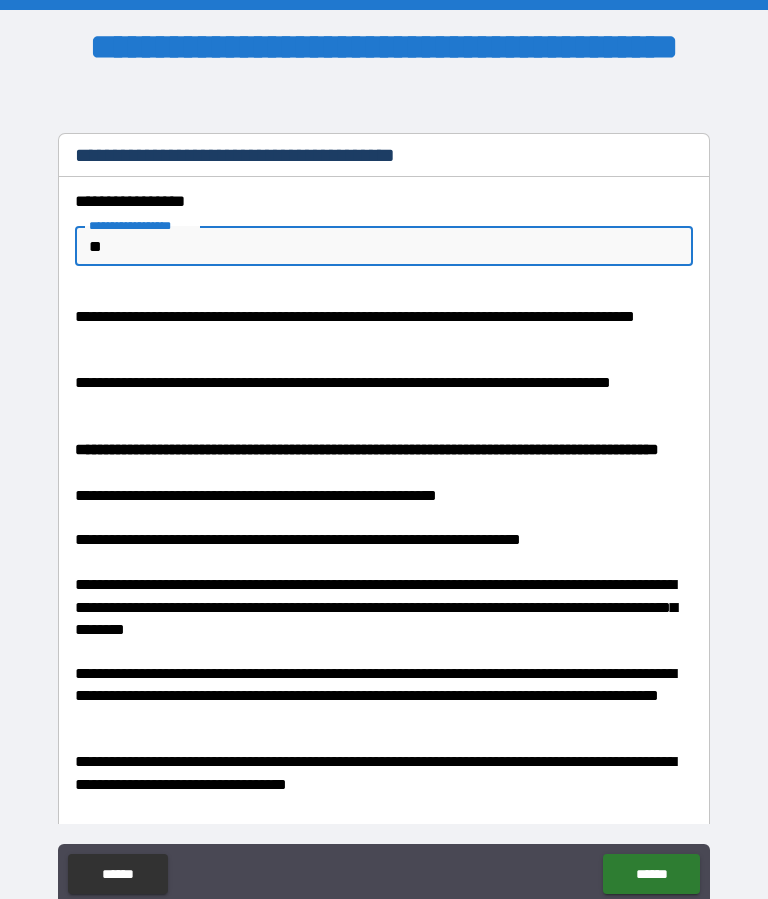 type on "**" 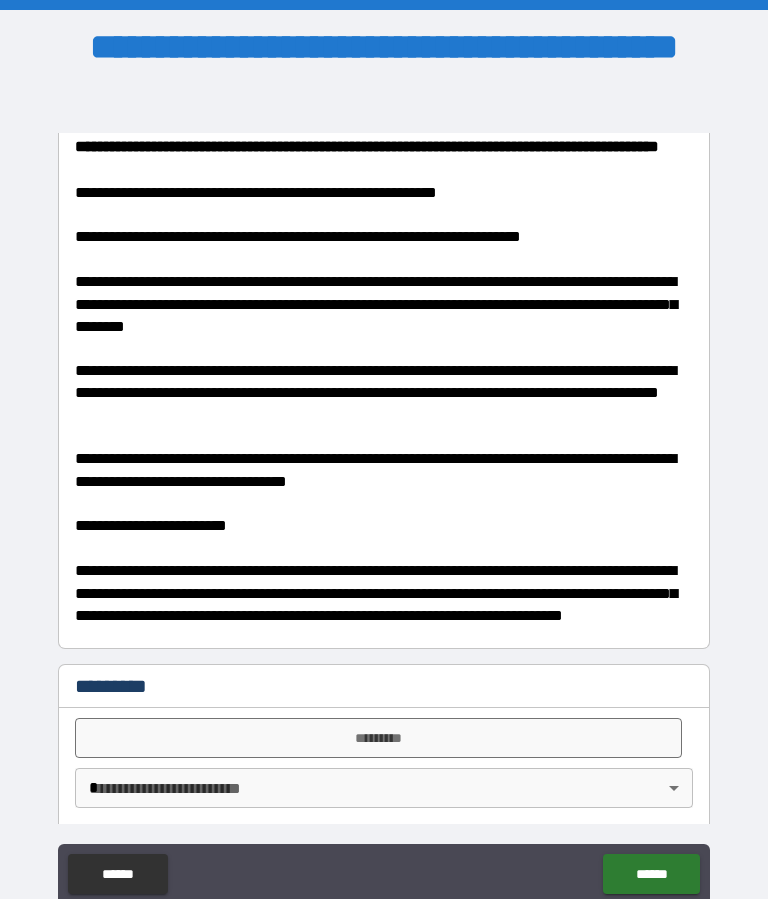 scroll, scrollTop: 327, scrollLeft: 0, axis: vertical 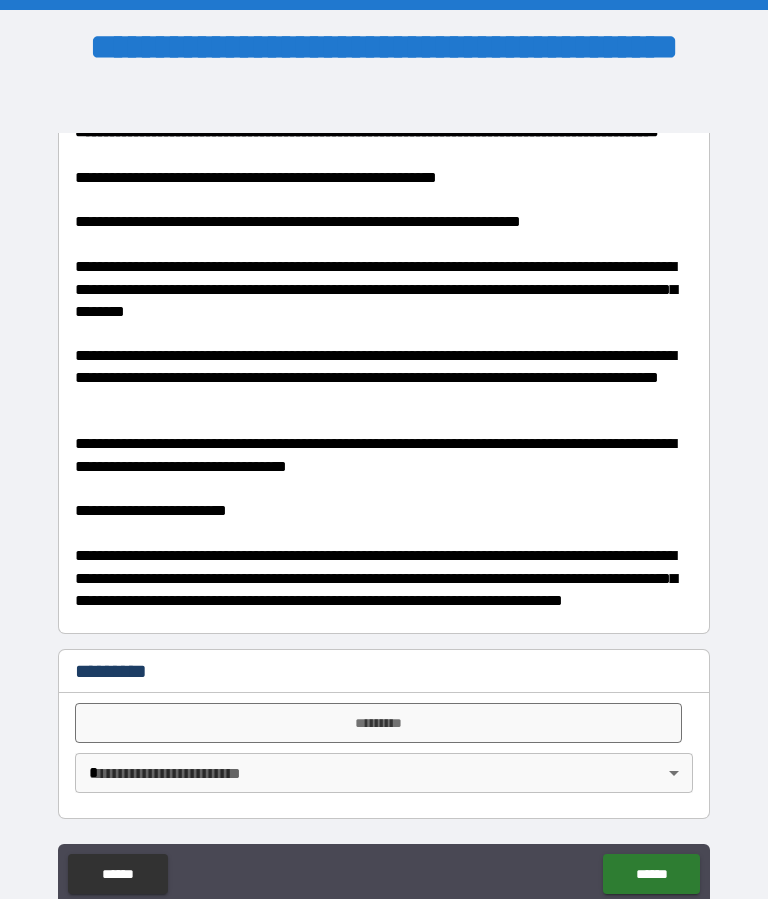 click on "*********" at bounding box center [378, 723] 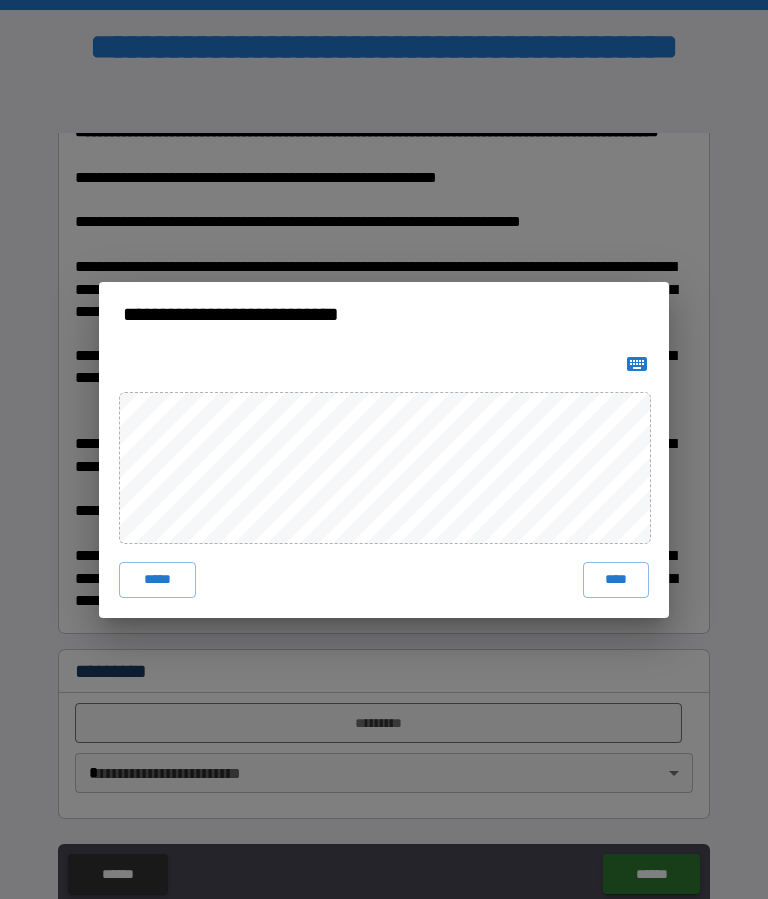 click on "****" at bounding box center (616, 580) 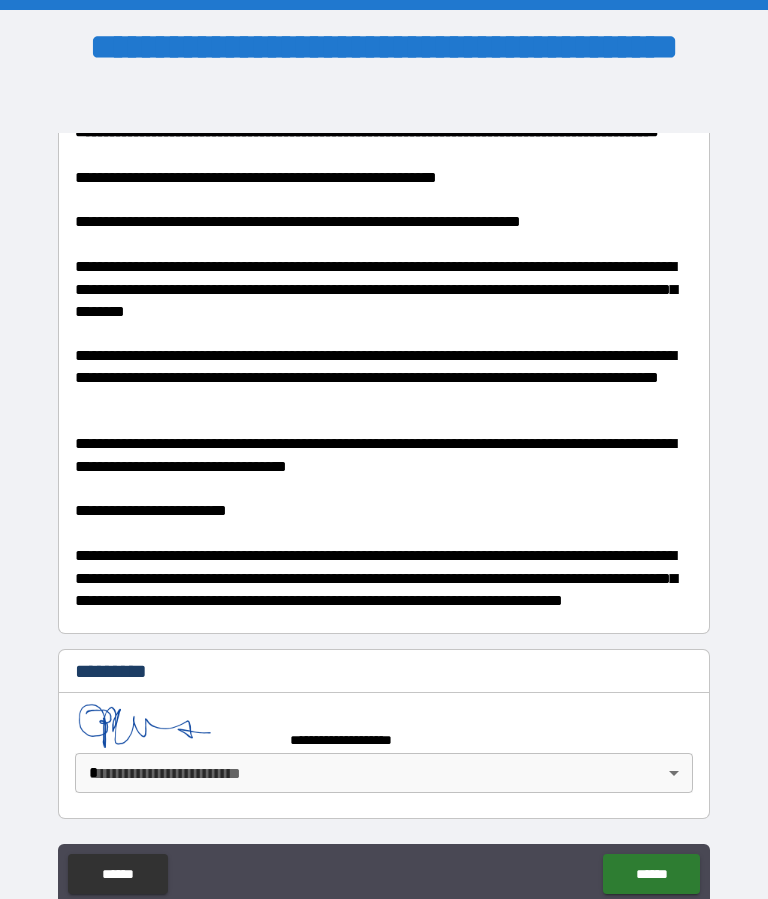 scroll, scrollTop: 349, scrollLeft: 0, axis: vertical 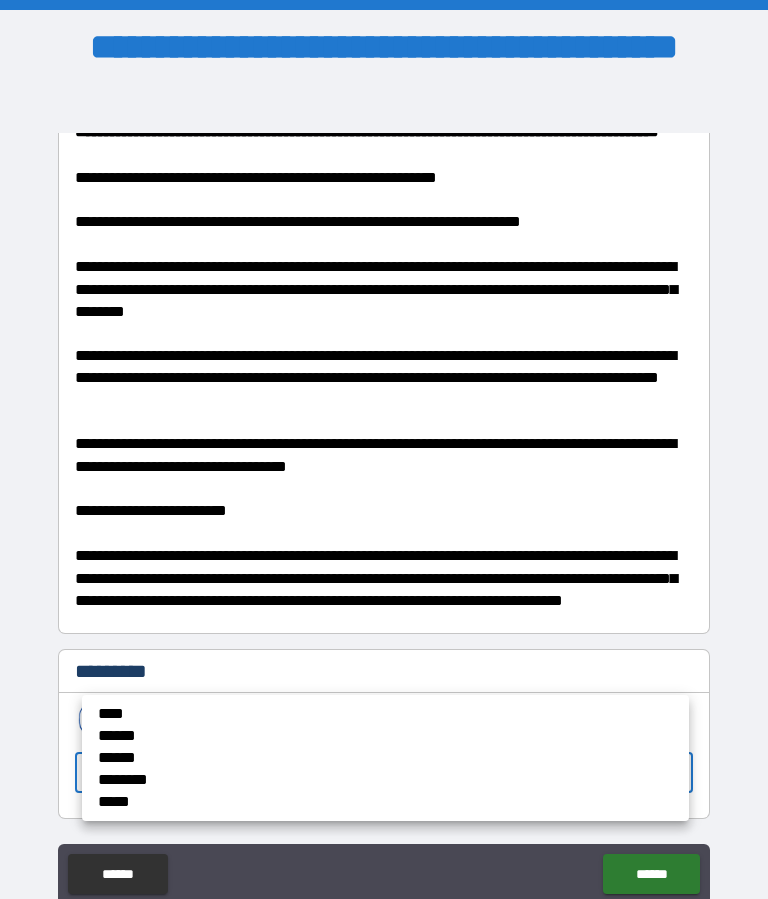 click on "****" at bounding box center (317, 714) 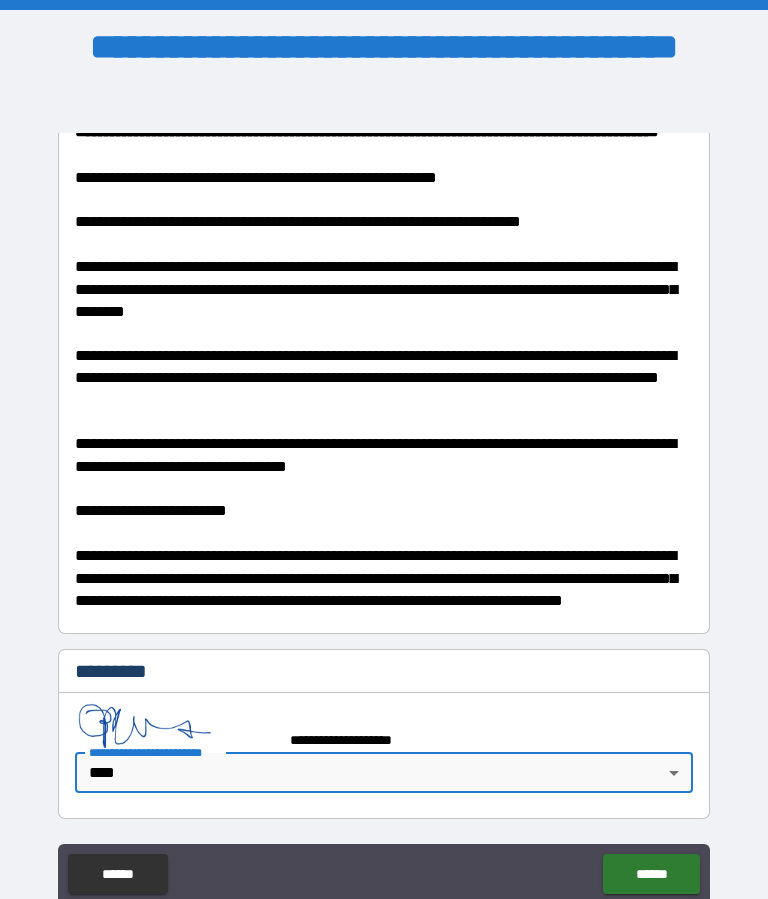 click on "******" at bounding box center [651, 874] 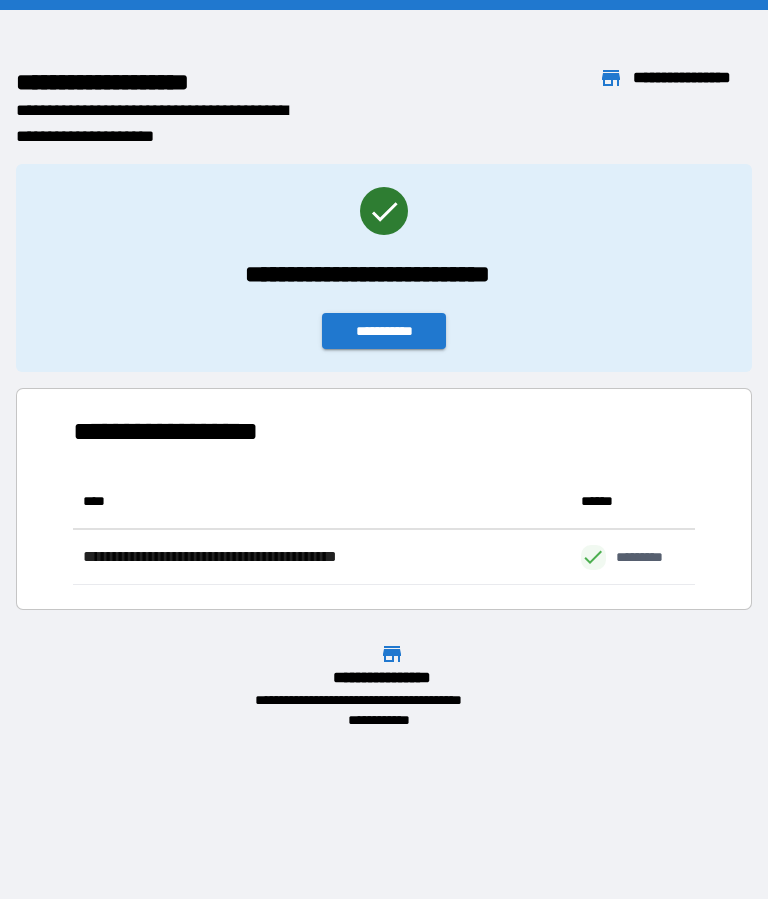 scroll, scrollTop: 1, scrollLeft: 1, axis: both 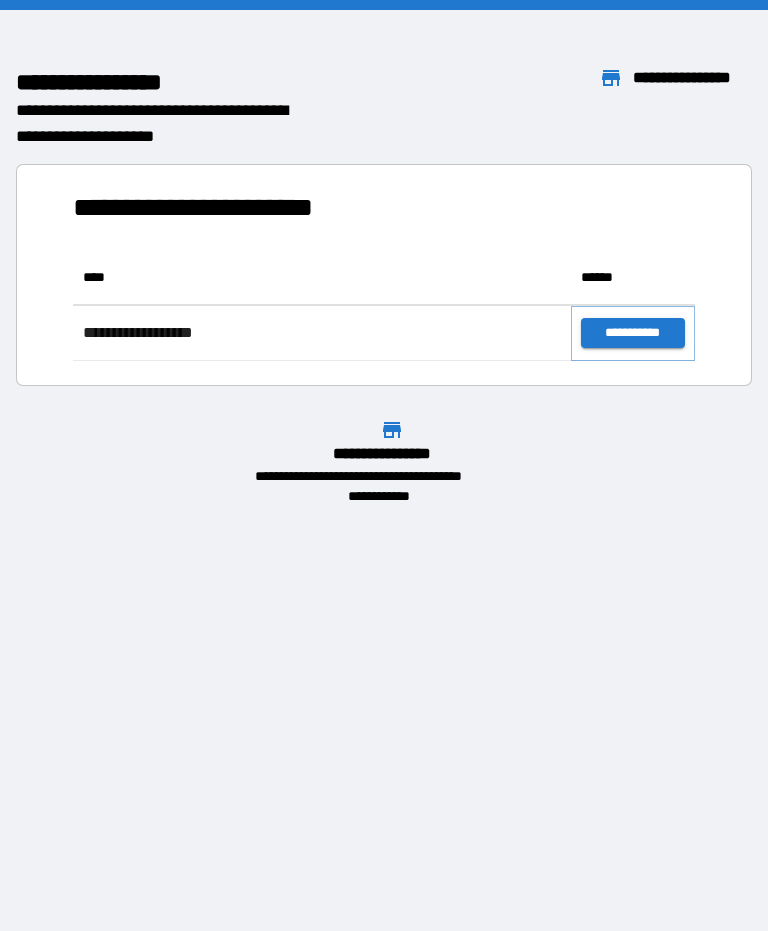 click on "**********" at bounding box center (633, 333) 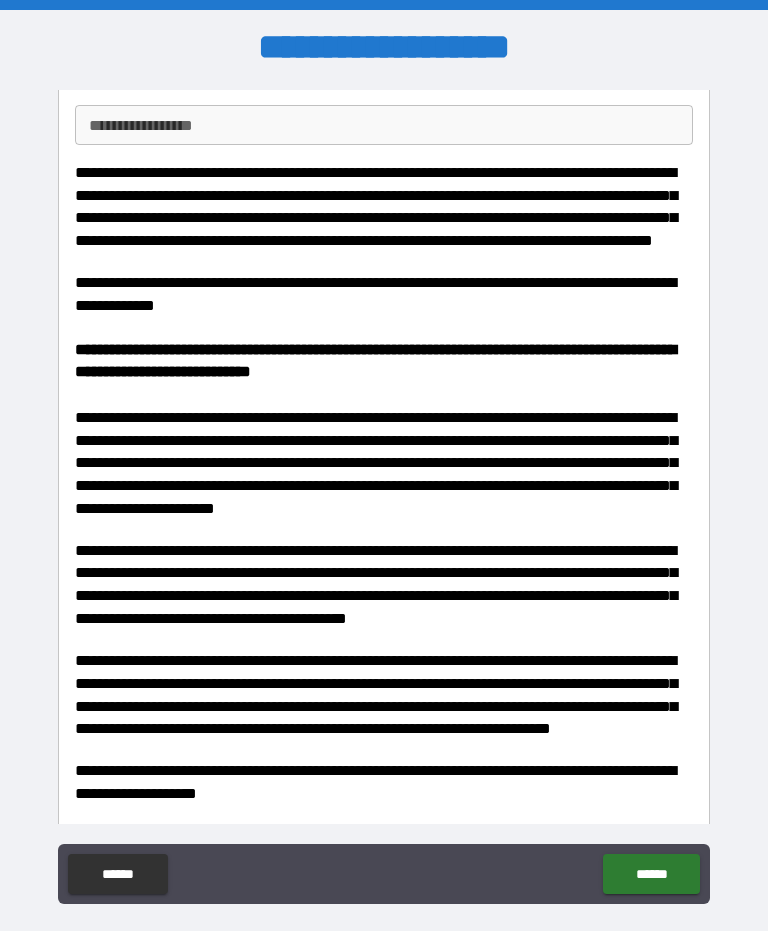 scroll, scrollTop: 53, scrollLeft: 0, axis: vertical 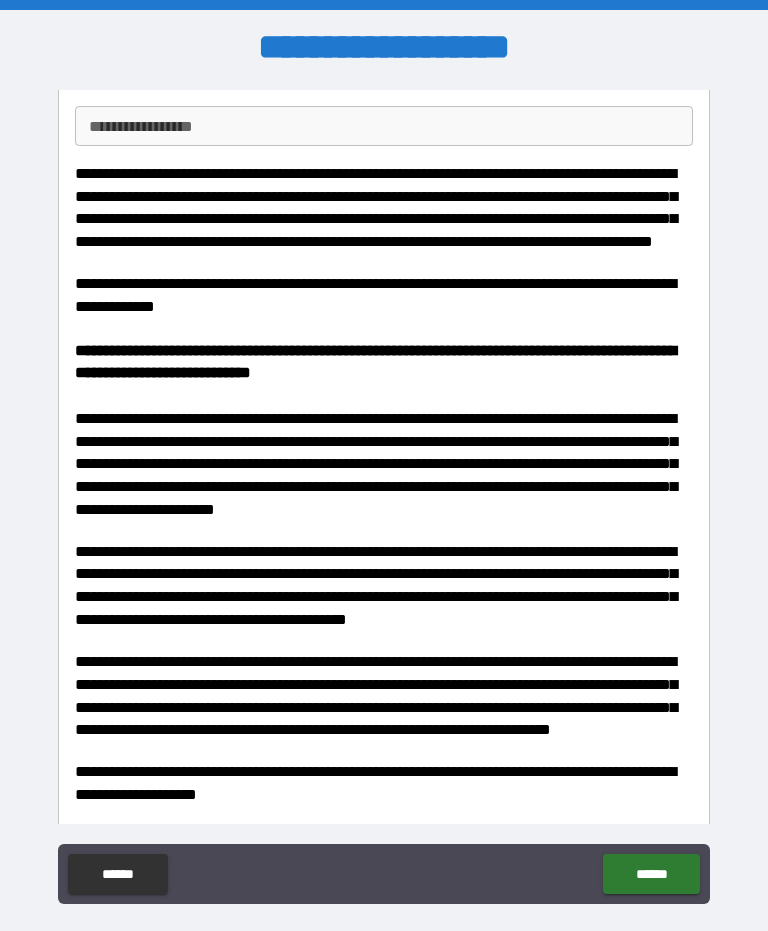 click on "**********" at bounding box center (384, 126) 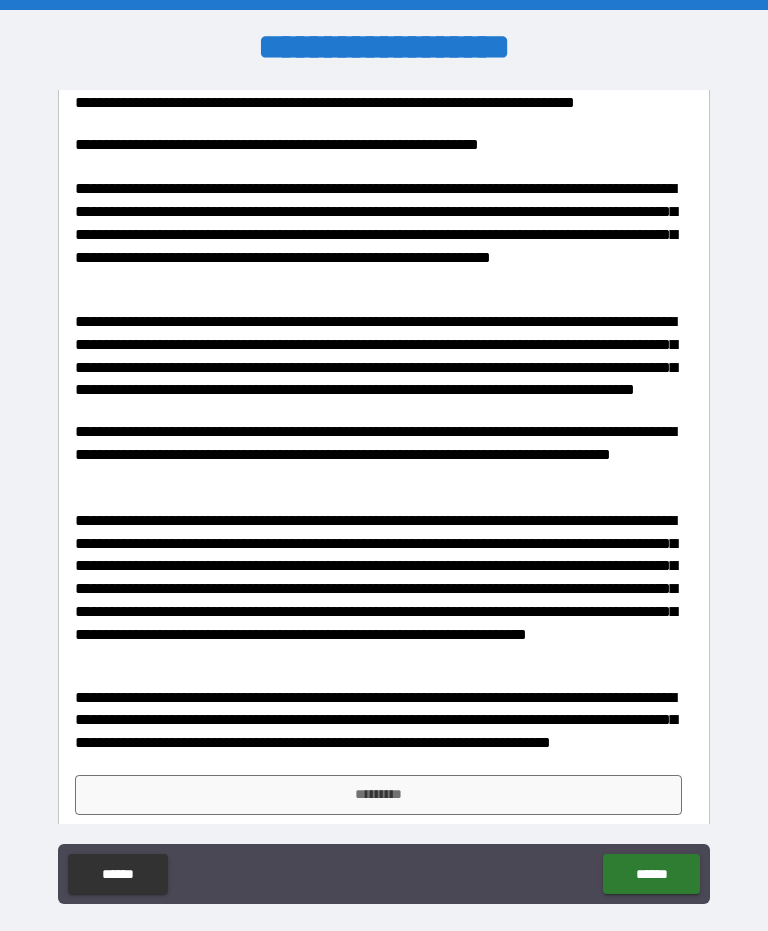 scroll, scrollTop: 971, scrollLeft: 0, axis: vertical 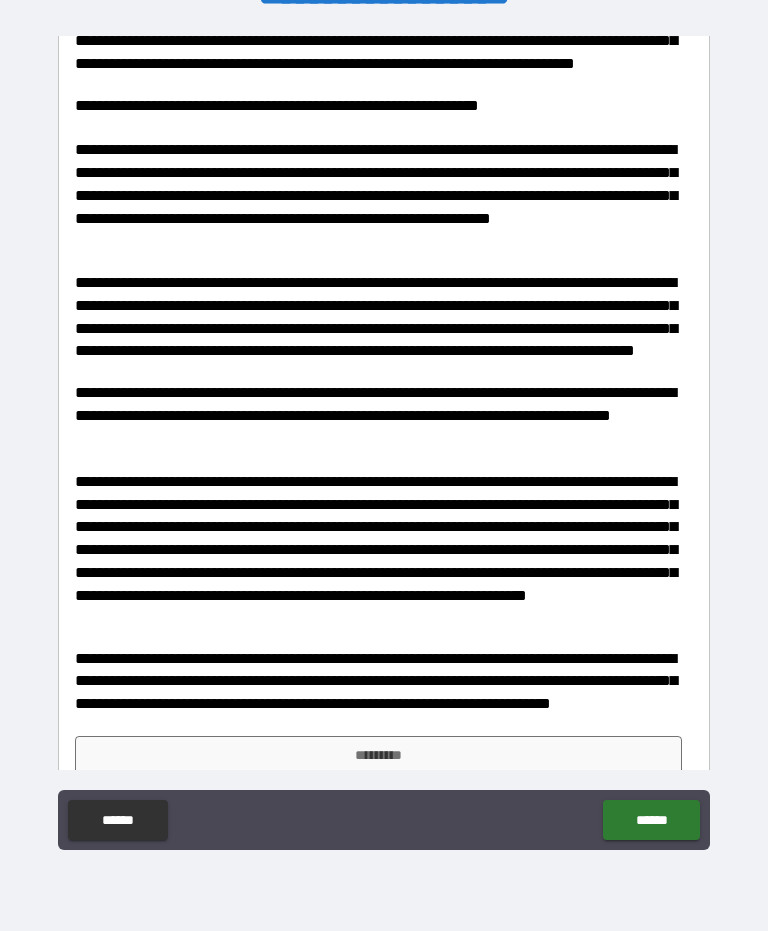 type on "**********" 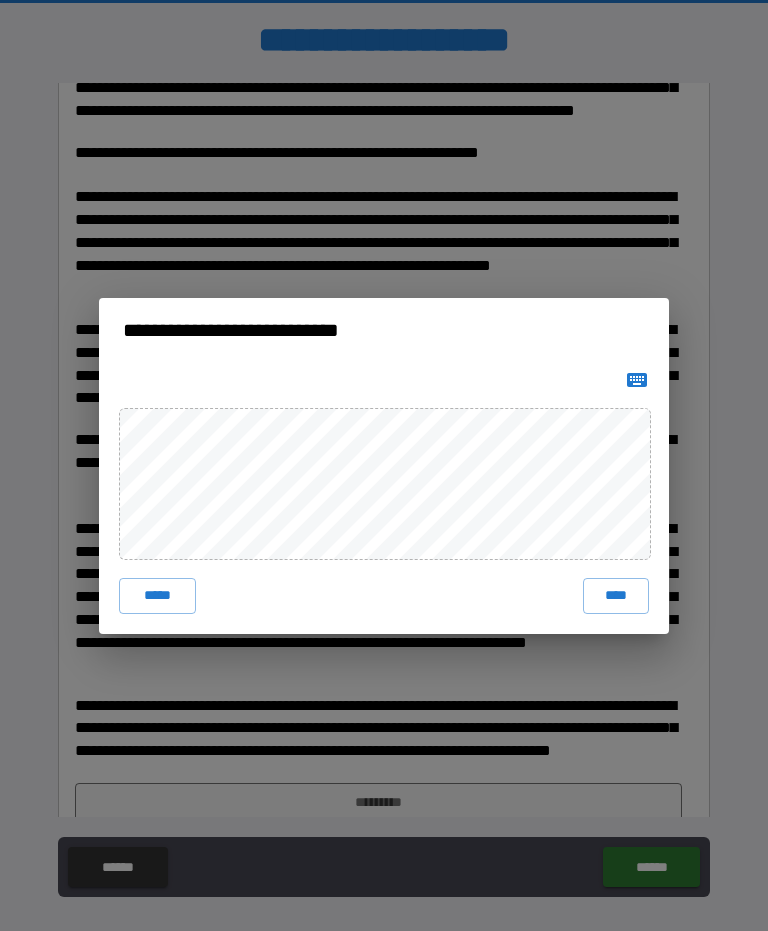 scroll, scrollTop: 9, scrollLeft: 0, axis: vertical 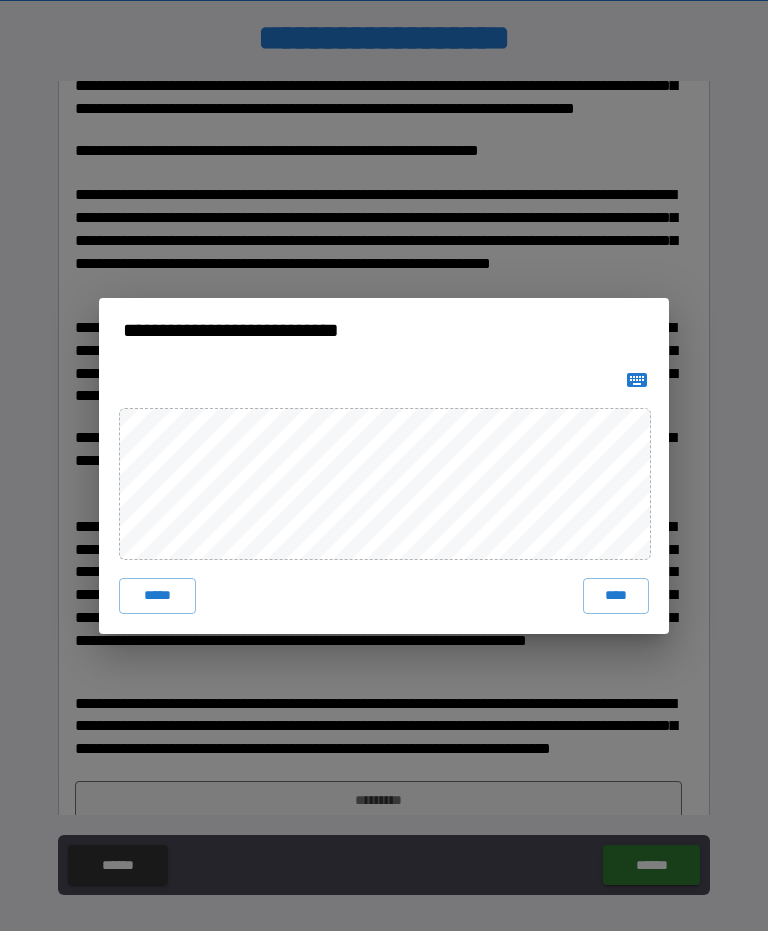 click on "*****" at bounding box center [157, 596] 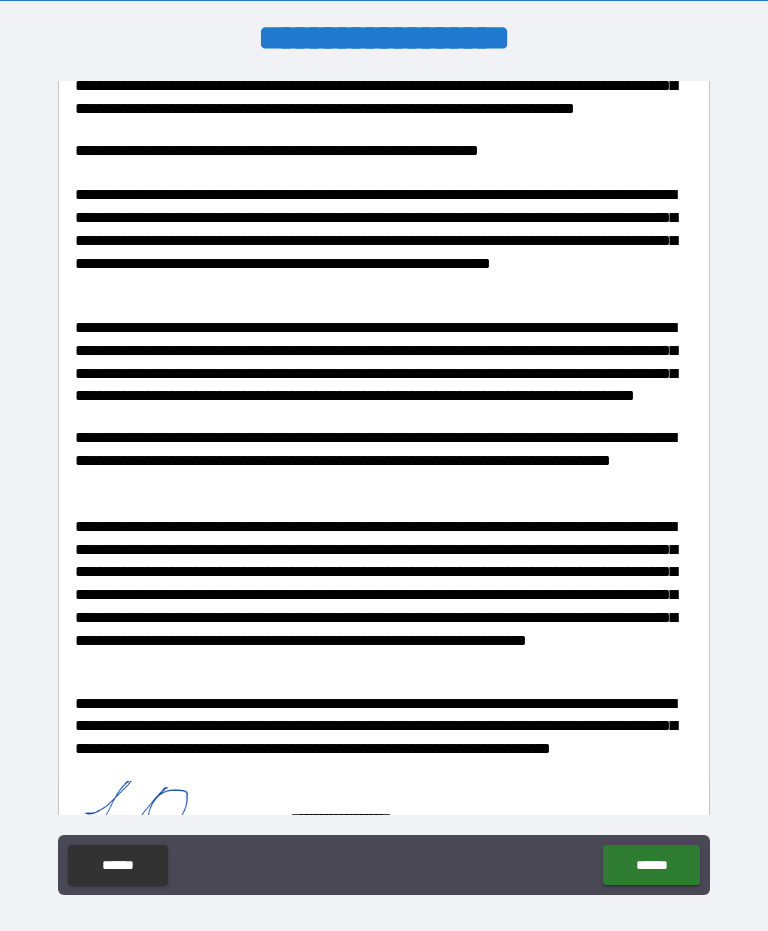 scroll, scrollTop: 988, scrollLeft: 0, axis: vertical 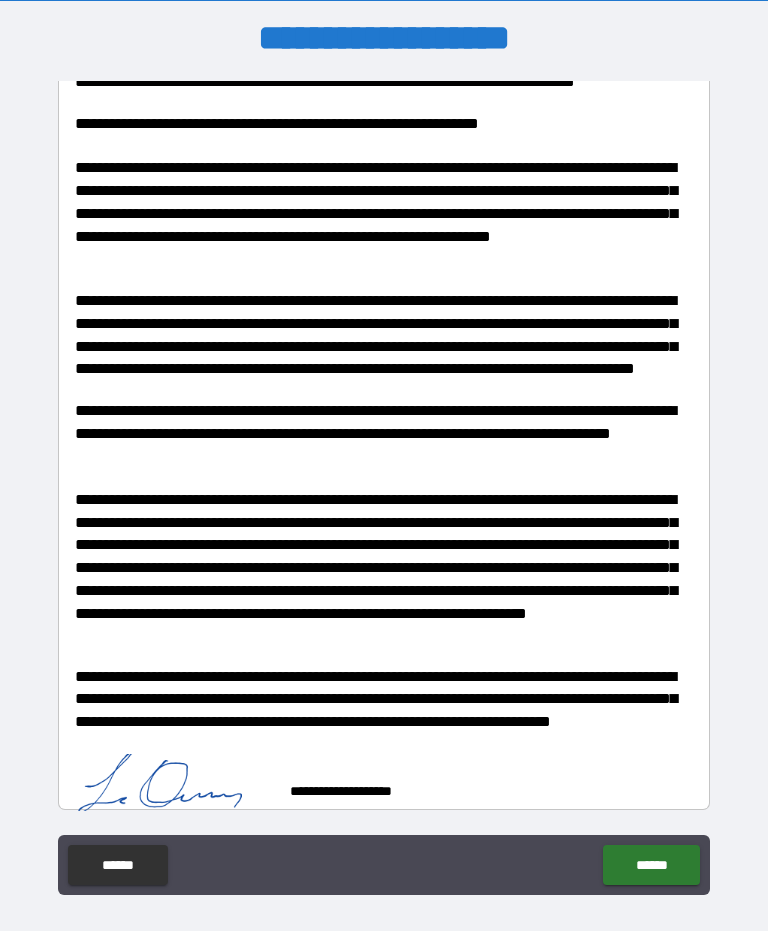 click on "******" at bounding box center (651, 865) 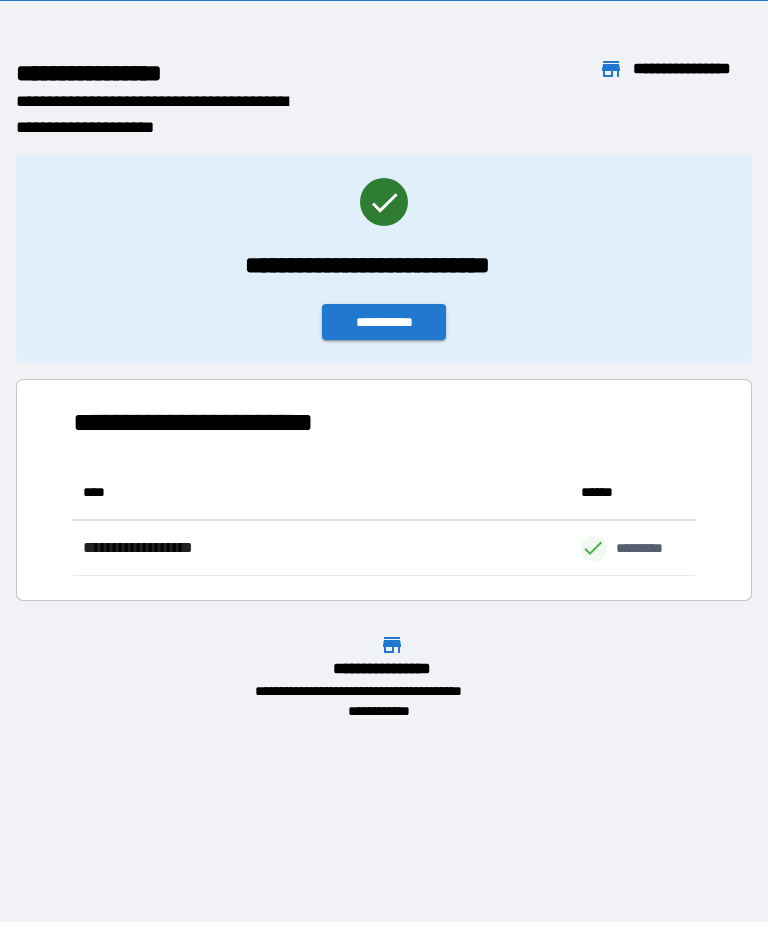scroll, scrollTop: 111, scrollLeft: 622, axis: both 